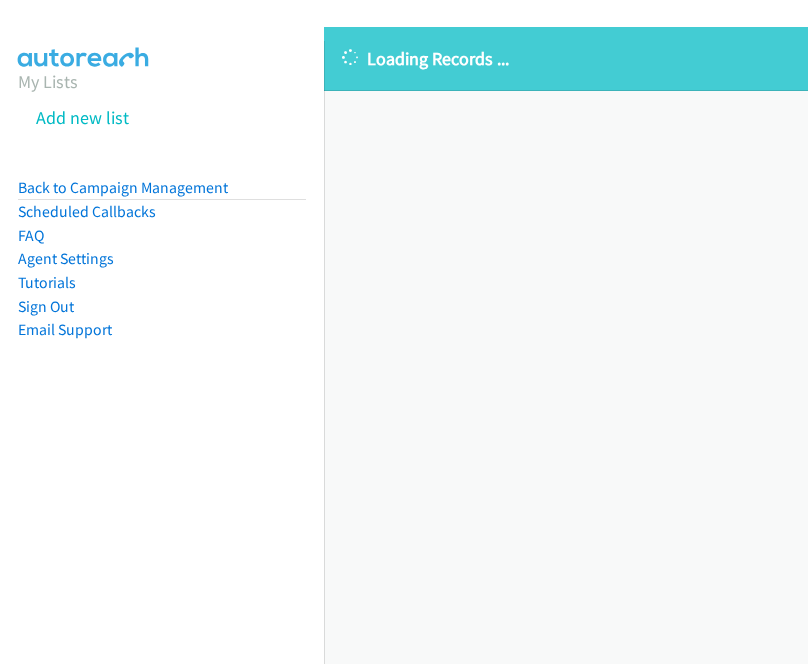 scroll, scrollTop: 0, scrollLeft: 0, axis: both 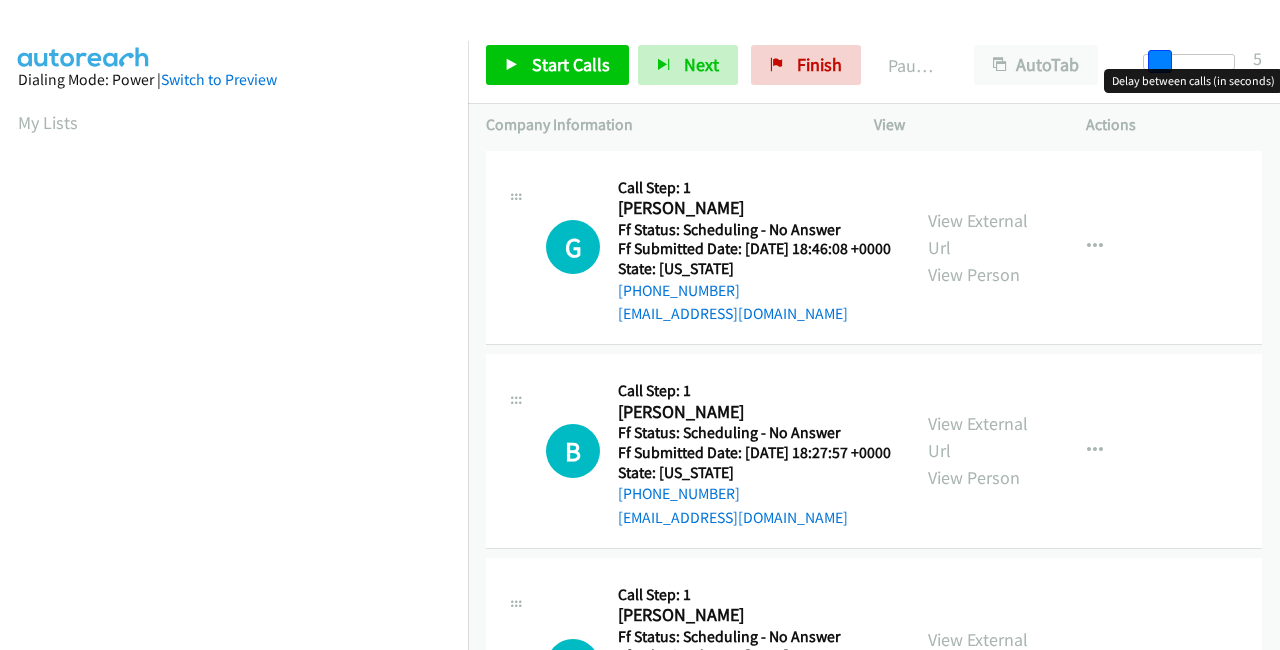 drag, startPoint x: 1152, startPoint y: 56, endPoint x: 1279, endPoint y: 49, distance: 127.192764 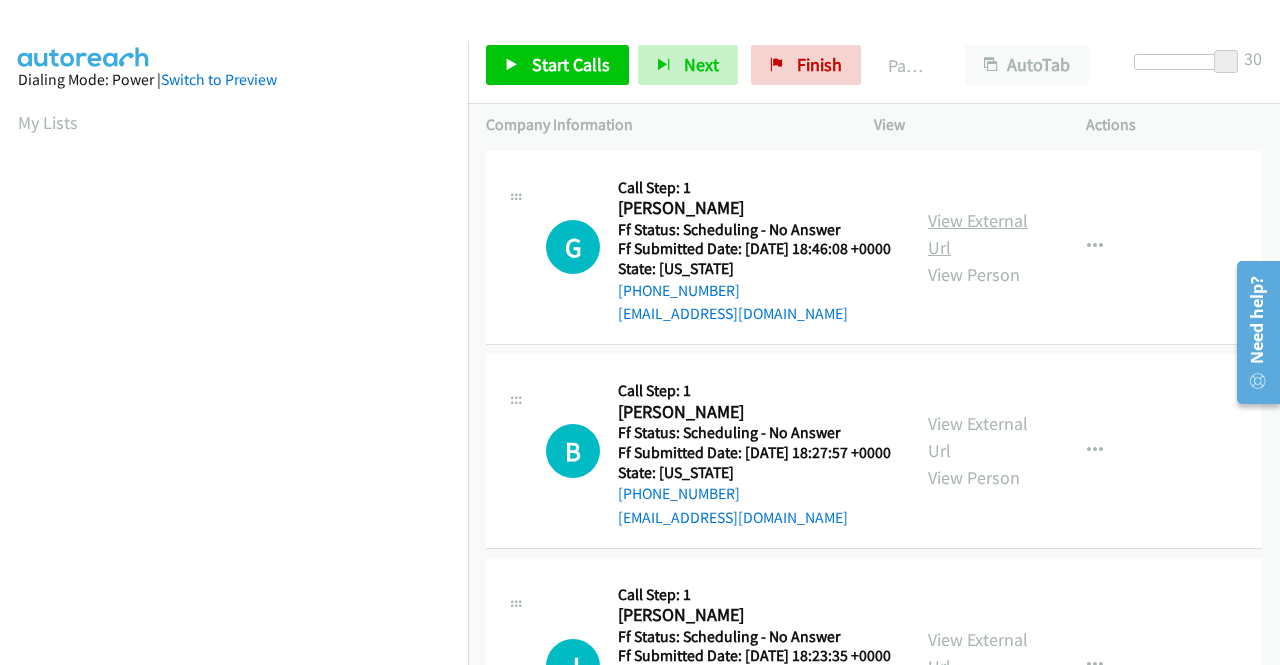 click on "View External Url" at bounding box center (978, 234) 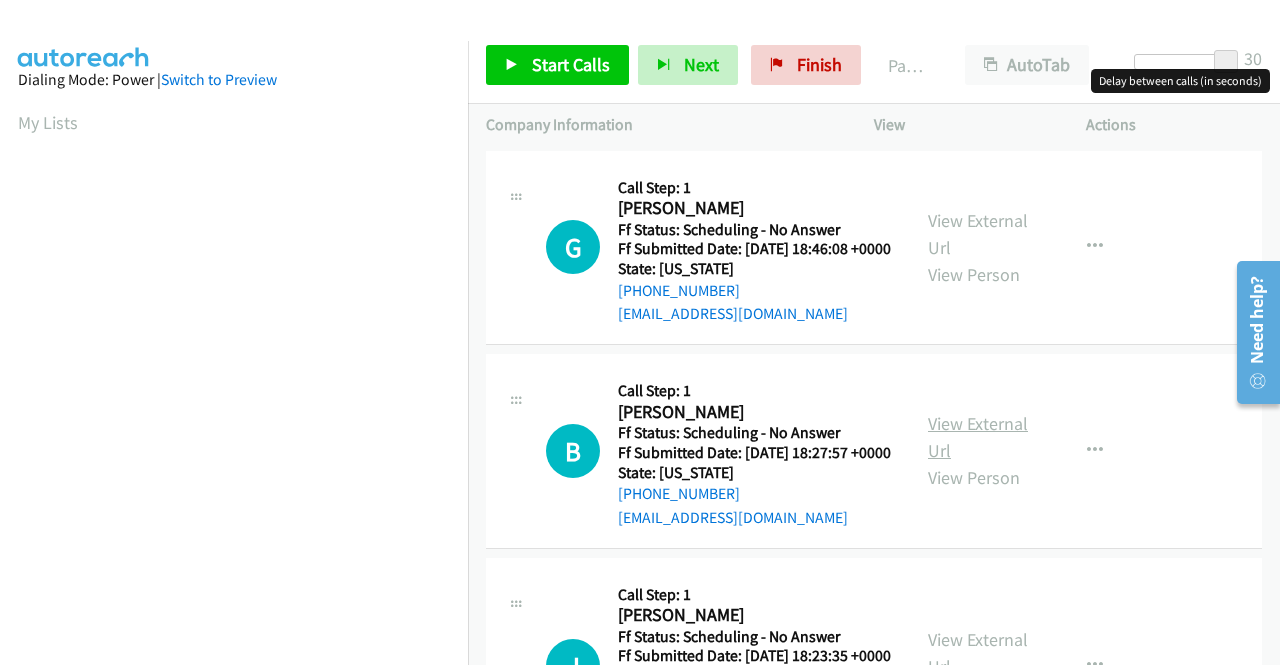 click on "View External Url" at bounding box center (978, 437) 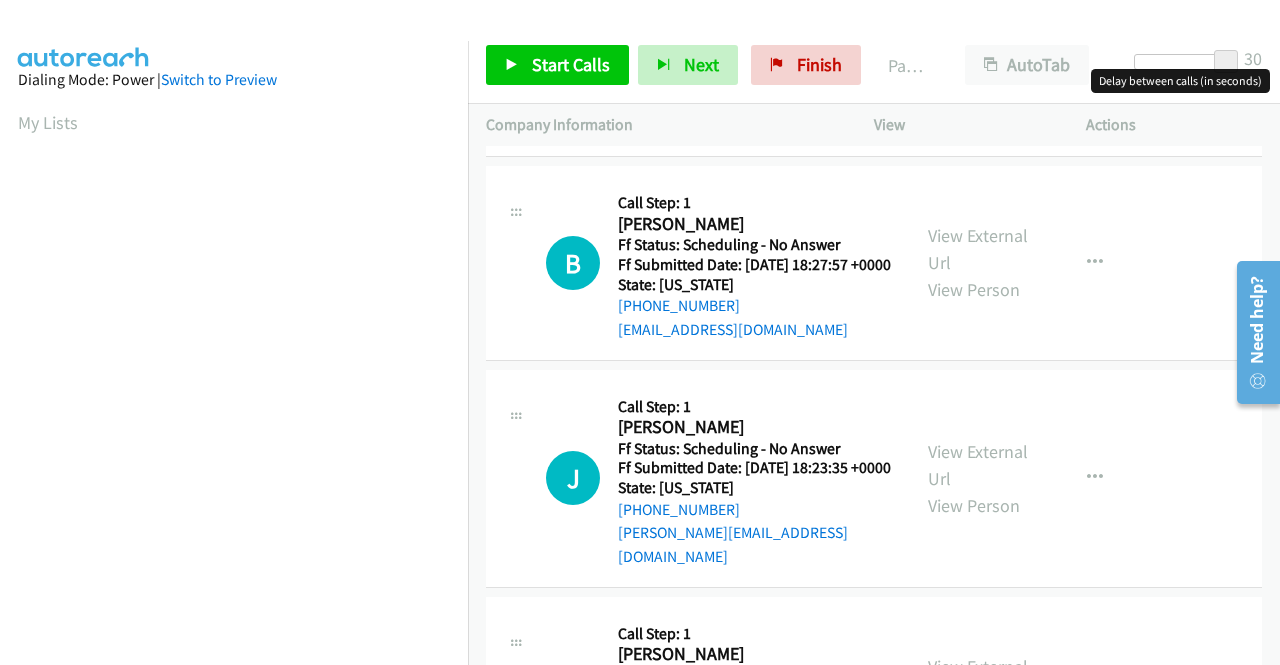 scroll, scrollTop: 200, scrollLeft: 0, axis: vertical 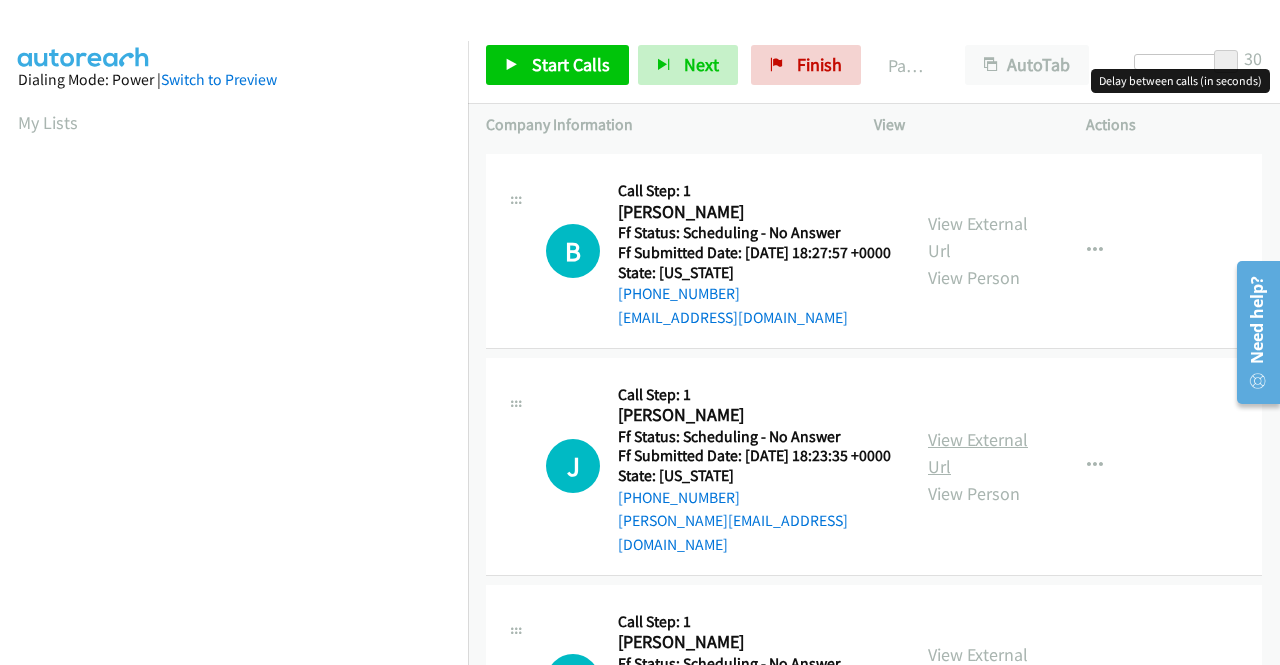 click on "View External Url" at bounding box center (978, 453) 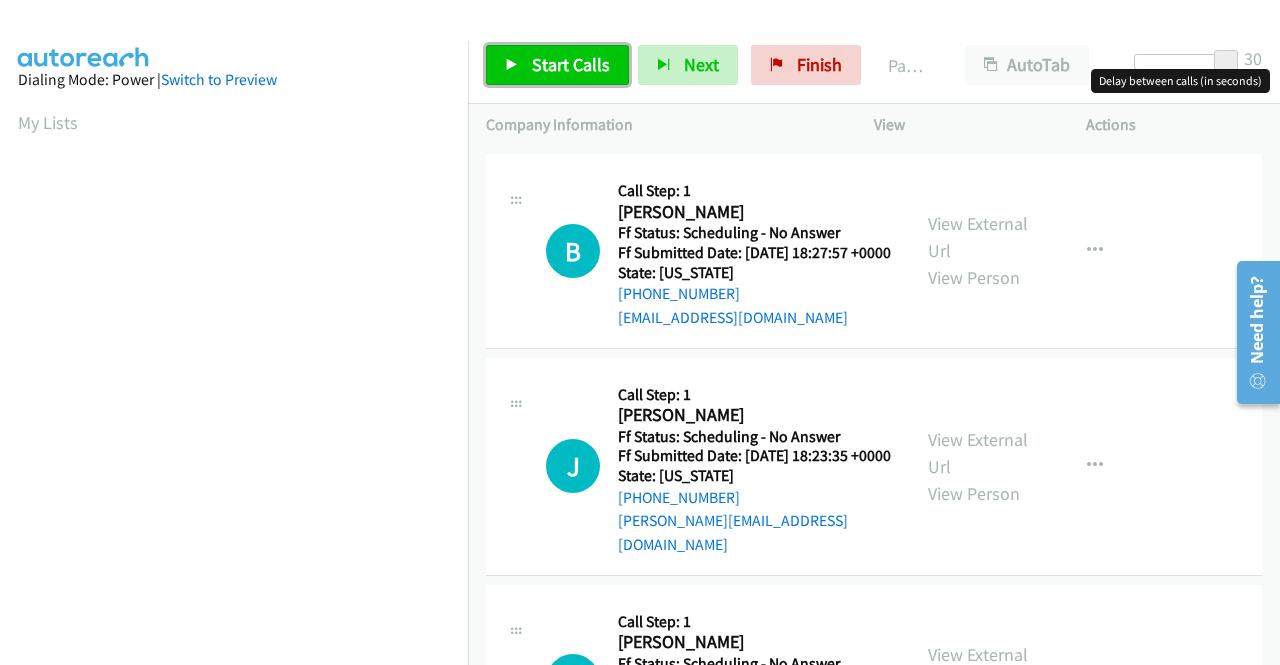 click on "Start Calls" at bounding box center [571, 64] 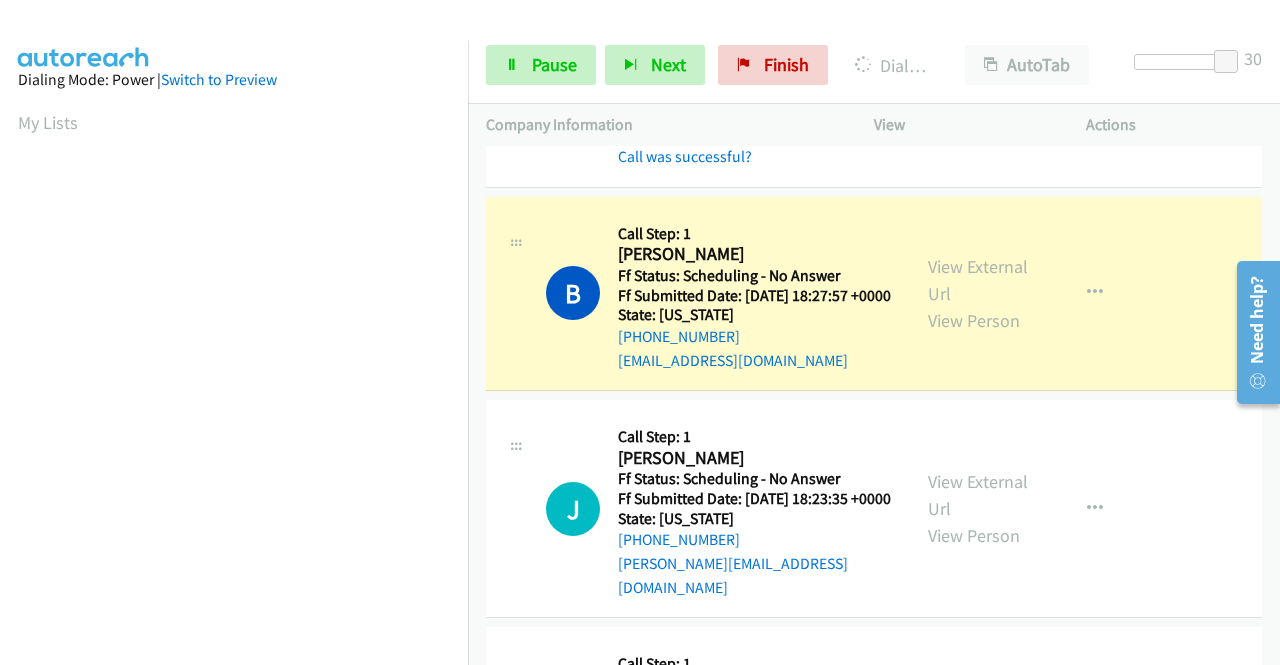 scroll, scrollTop: 456, scrollLeft: 0, axis: vertical 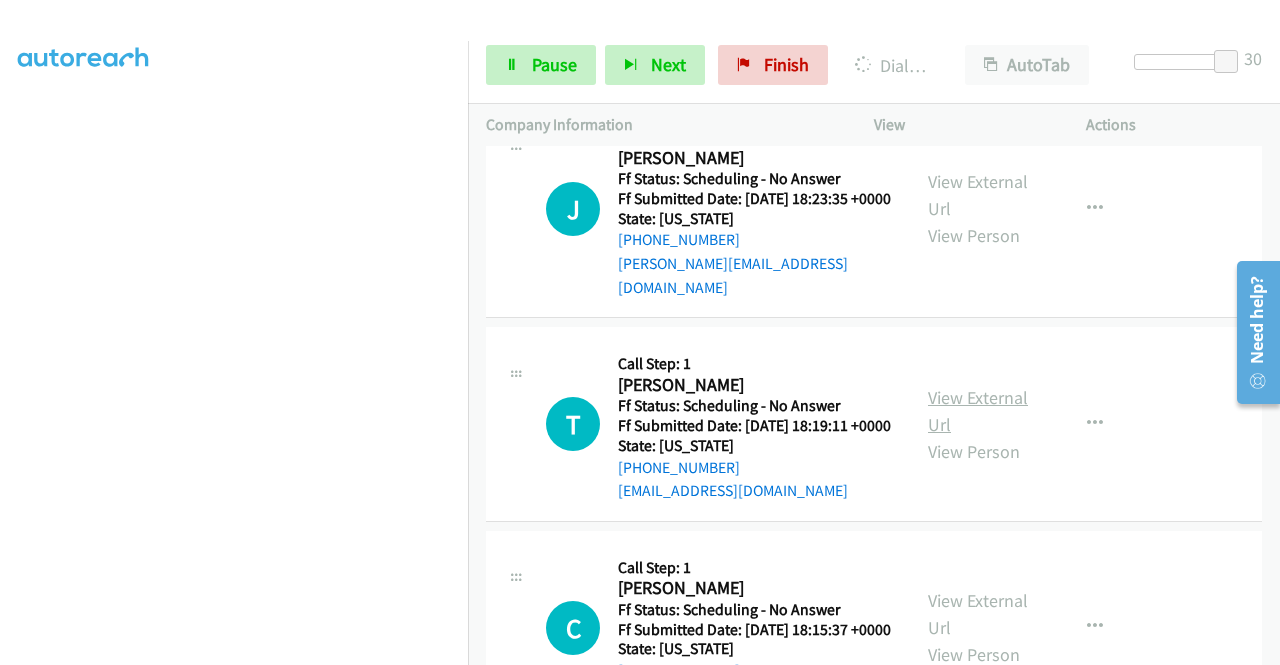 click on "View External Url" at bounding box center [978, 411] 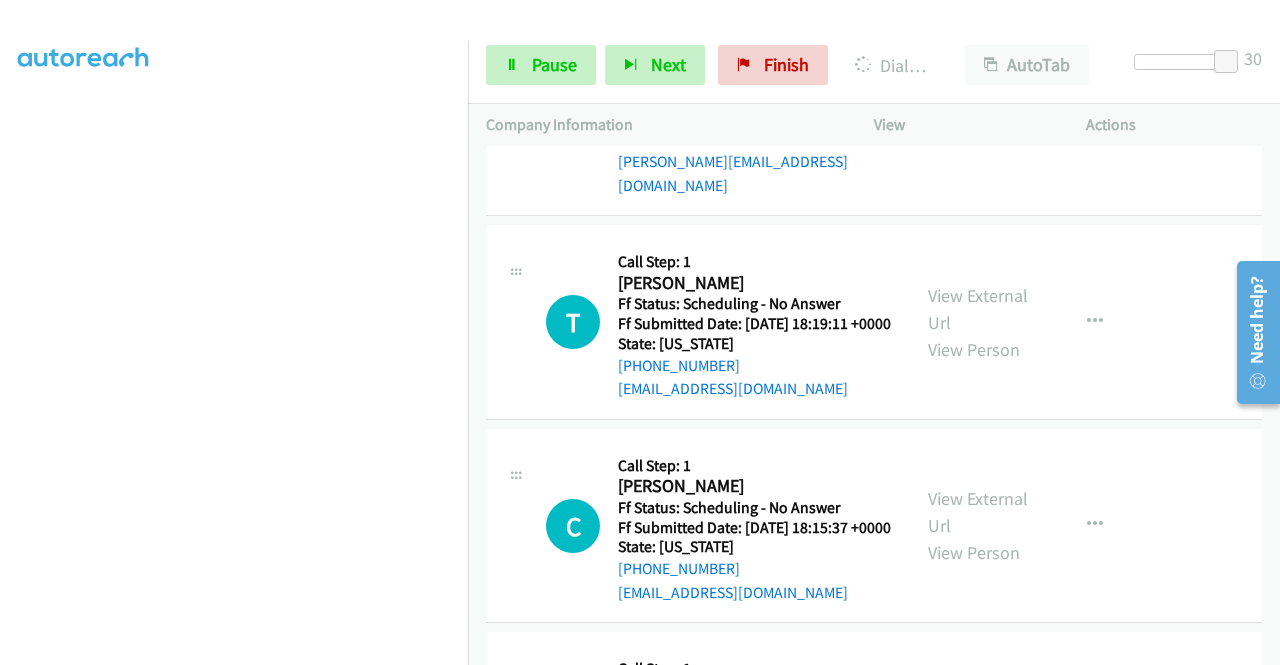 scroll, scrollTop: 700, scrollLeft: 0, axis: vertical 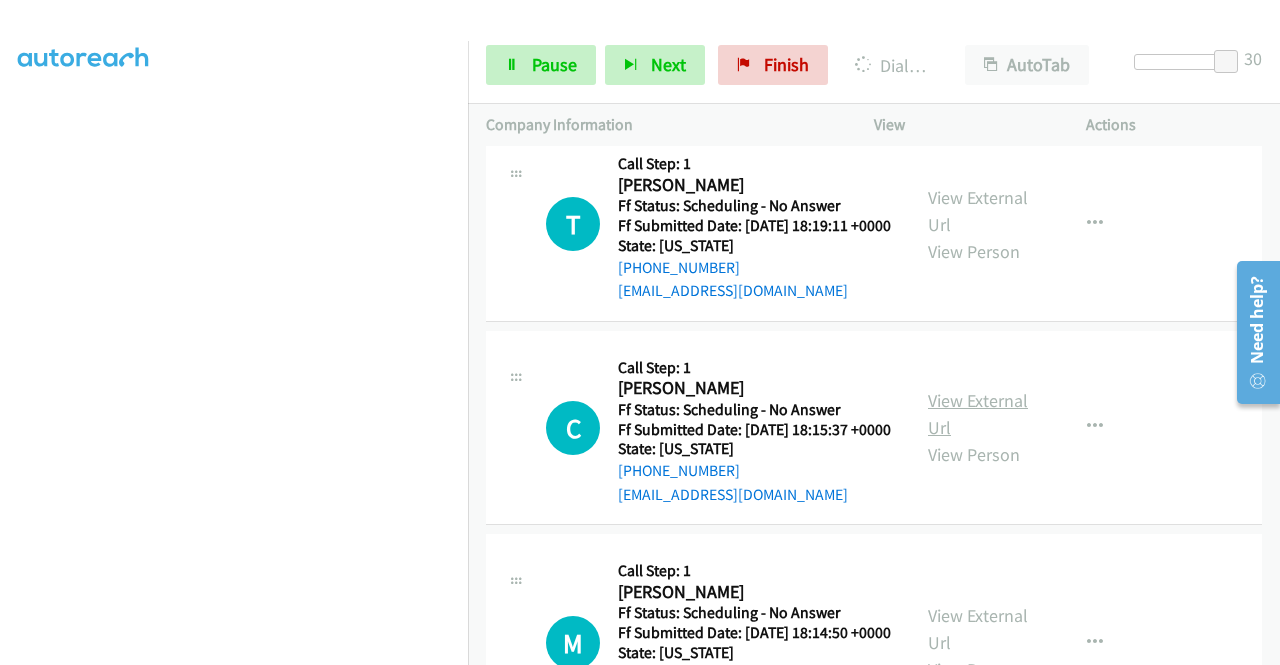 click on "View External Url" at bounding box center [978, 414] 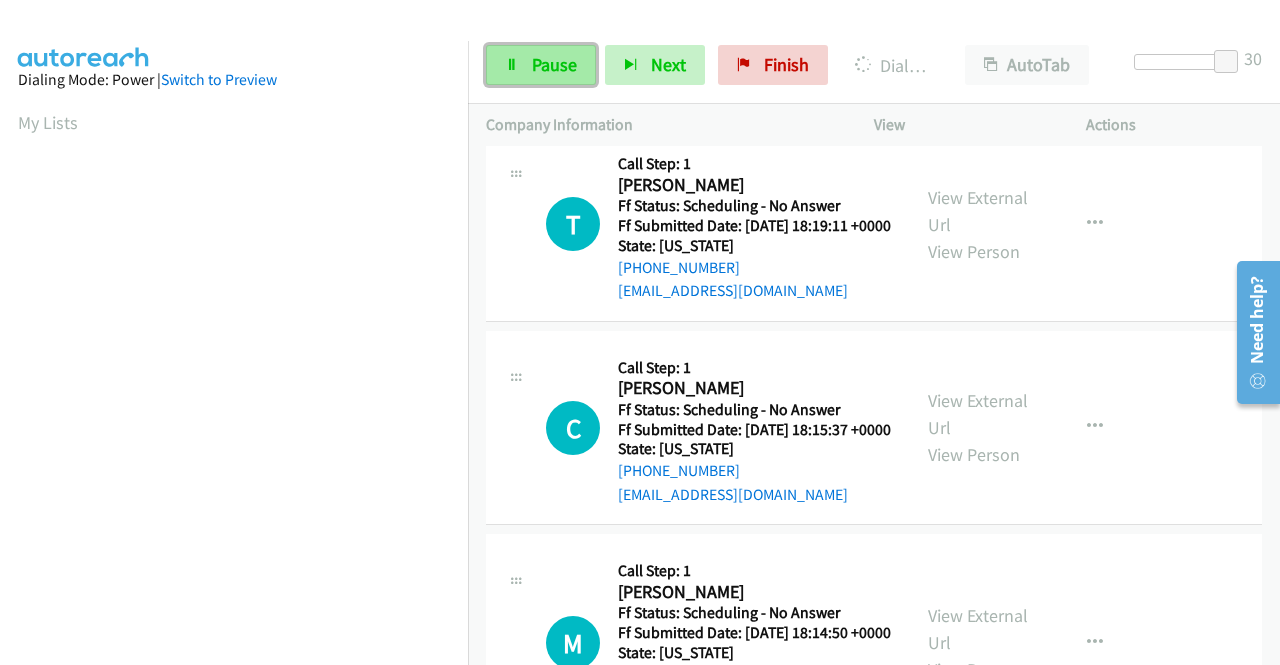 click on "Pause" at bounding box center [554, 64] 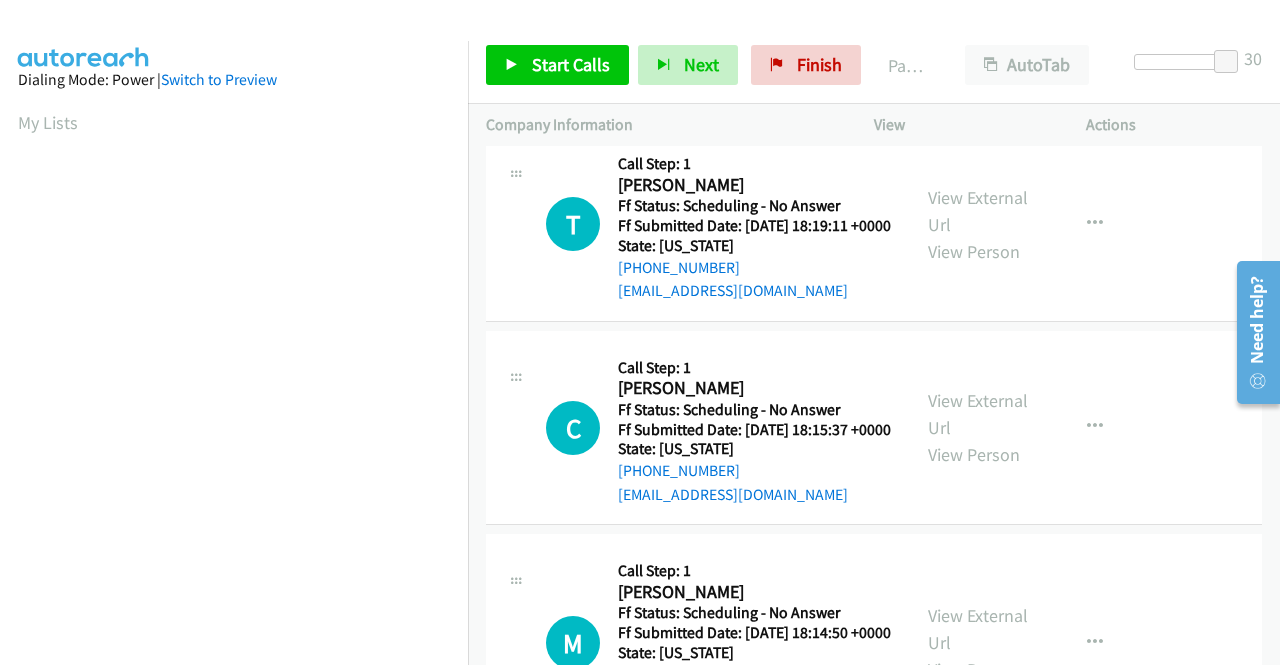scroll, scrollTop: 456, scrollLeft: 0, axis: vertical 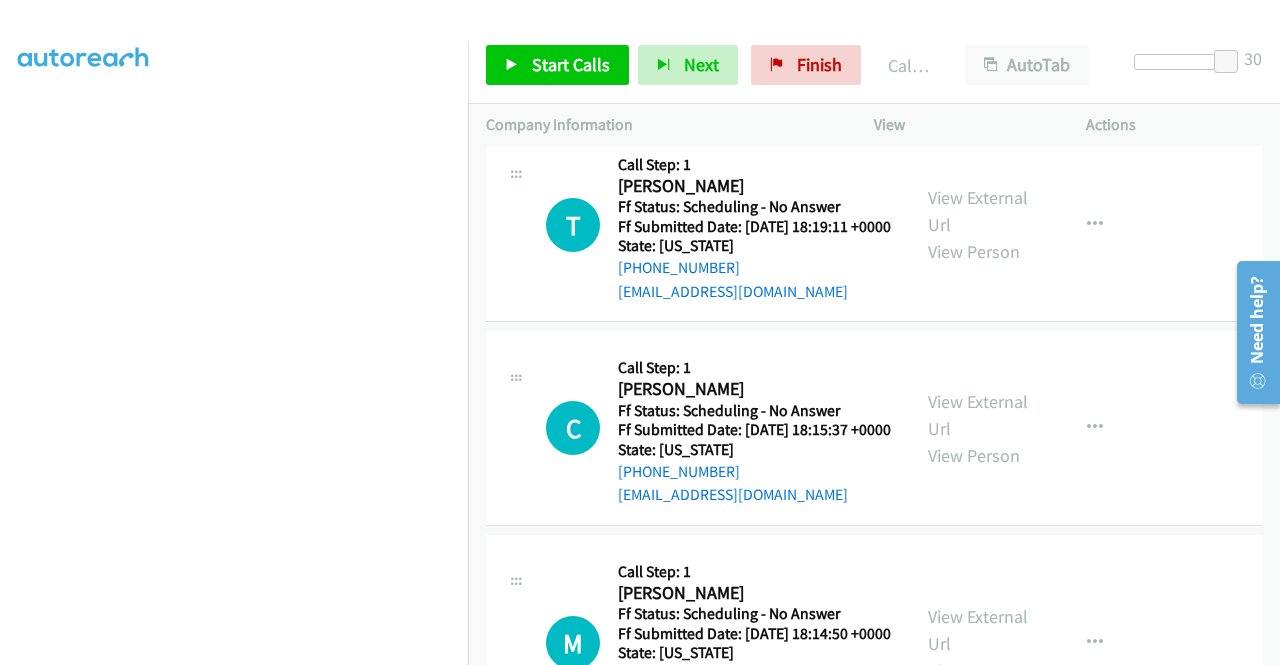 click on "C
Callback Scheduled
Call Step: 1
[PERSON_NAME]
America/New_York
Ff Status: Scheduling - No Answer
Ff Submitted Date: [DATE] 18:15:37 +0000
State: [US_STATE]
[PHONE_NUMBER]
[EMAIL_ADDRESS][DOMAIN_NAME]
Call was successful?
View External Url
View Person
View External Url
Email
Schedule/Manage Callback
Skip Call
Add to do not call list" at bounding box center (874, 428) 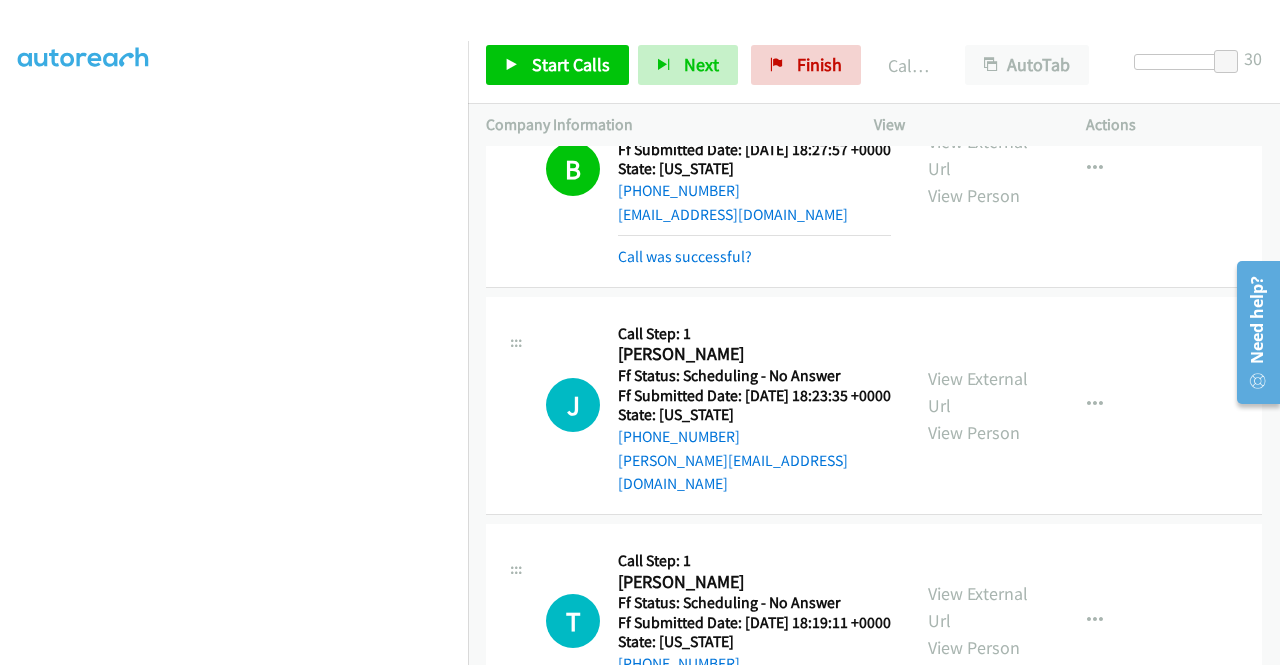 scroll, scrollTop: 342, scrollLeft: 0, axis: vertical 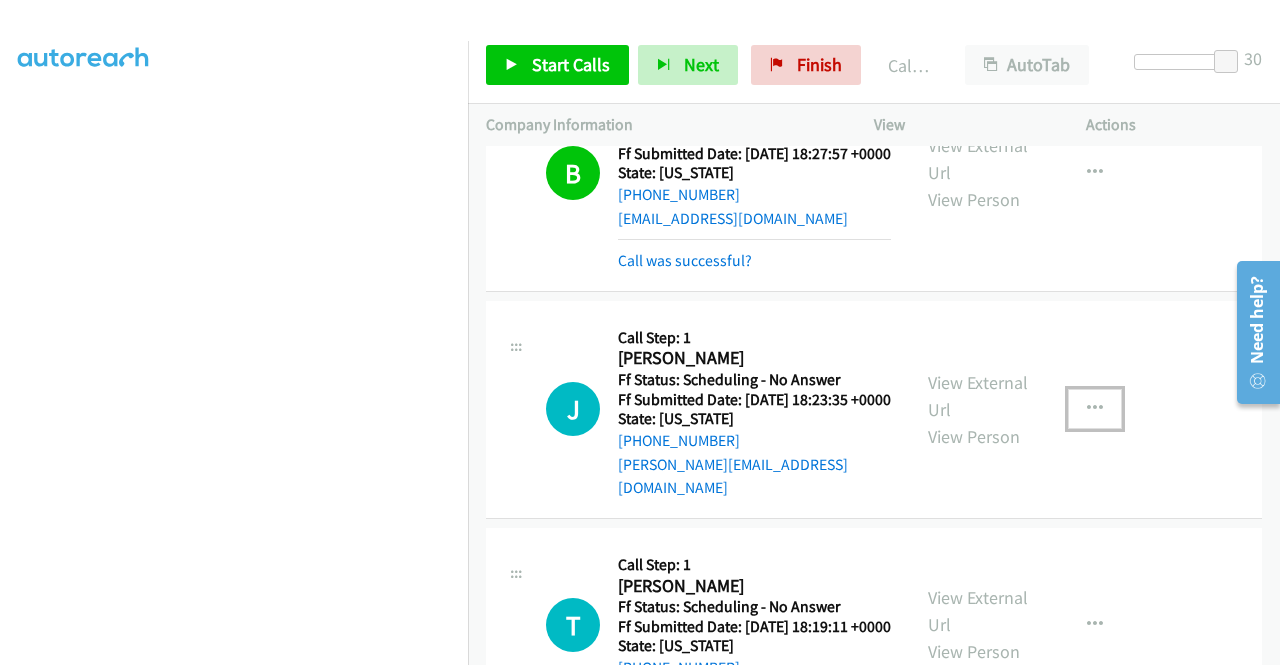 click at bounding box center [1095, 409] 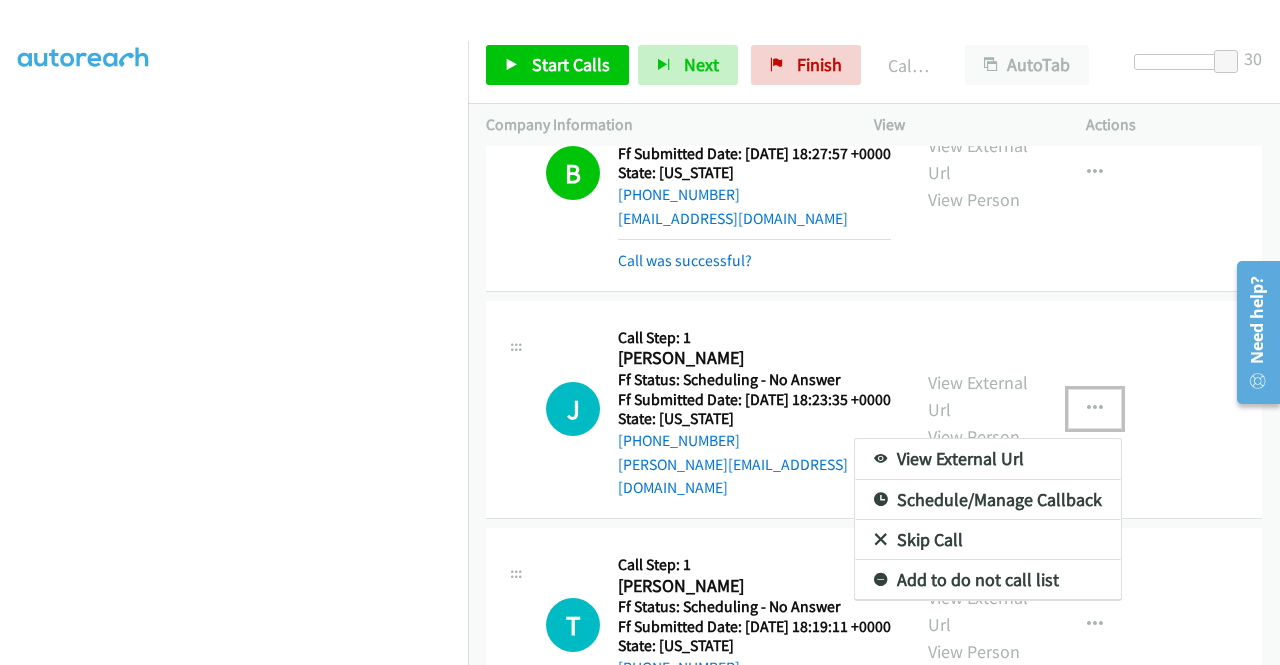 click on "Skip Call" at bounding box center (988, 540) 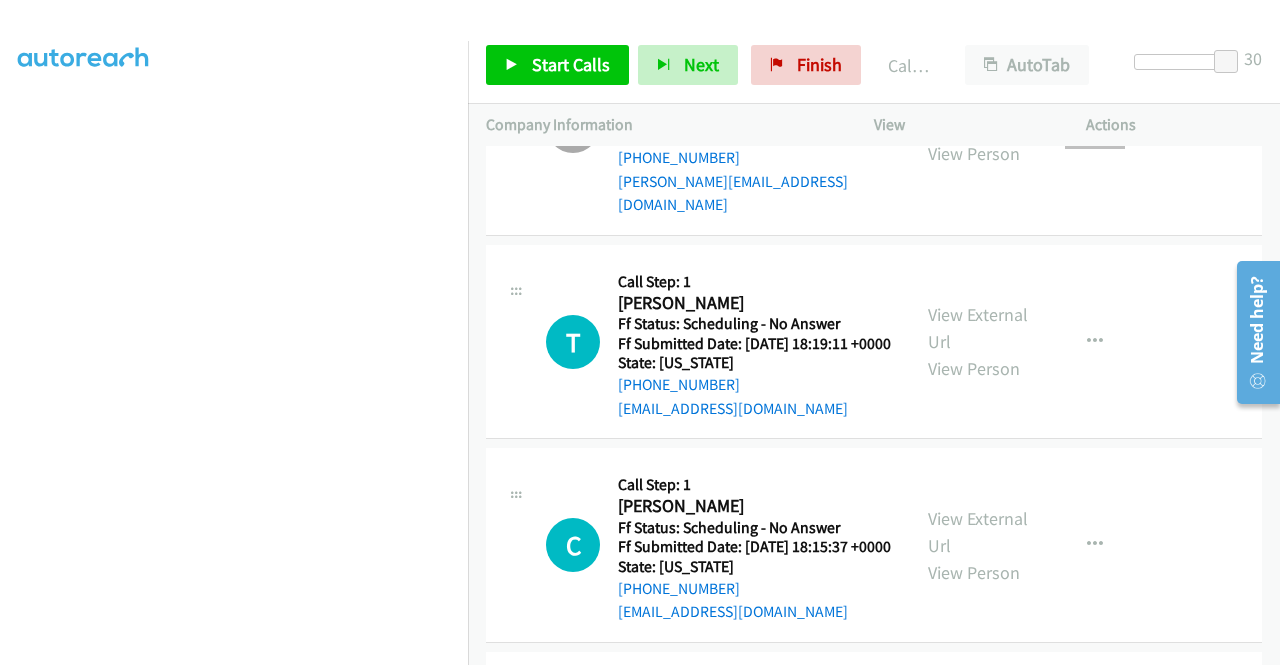 scroll, scrollTop: 642, scrollLeft: 0, axis: vertical 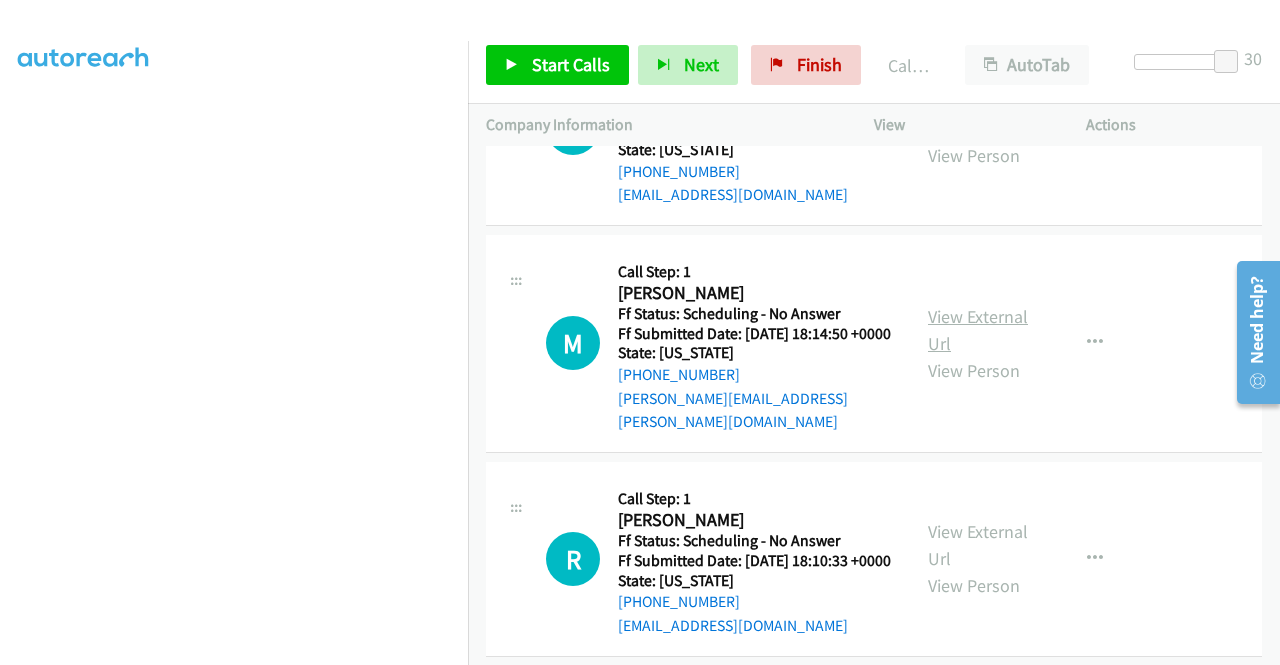 click on "View External Url" at bounding box center [978, 330] 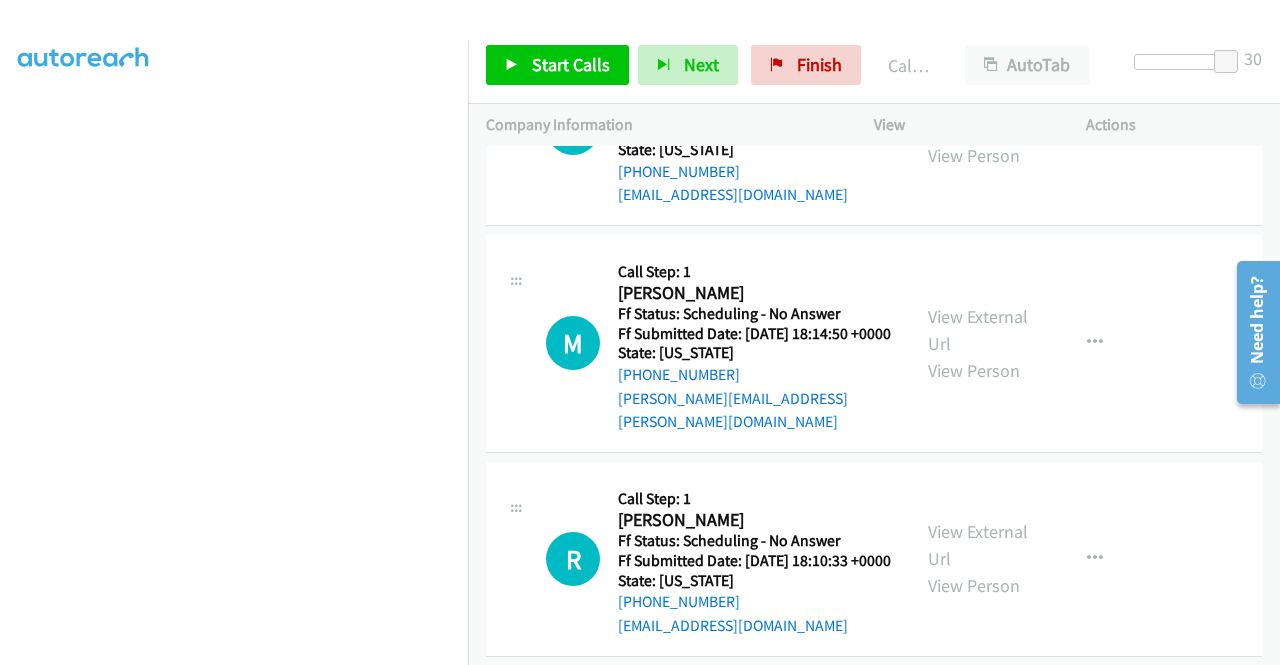click on "Start Calls
Pause
Next
Finish
Call Completed
AutoTab
AutoTab
30" at bounding box center (874, 65) 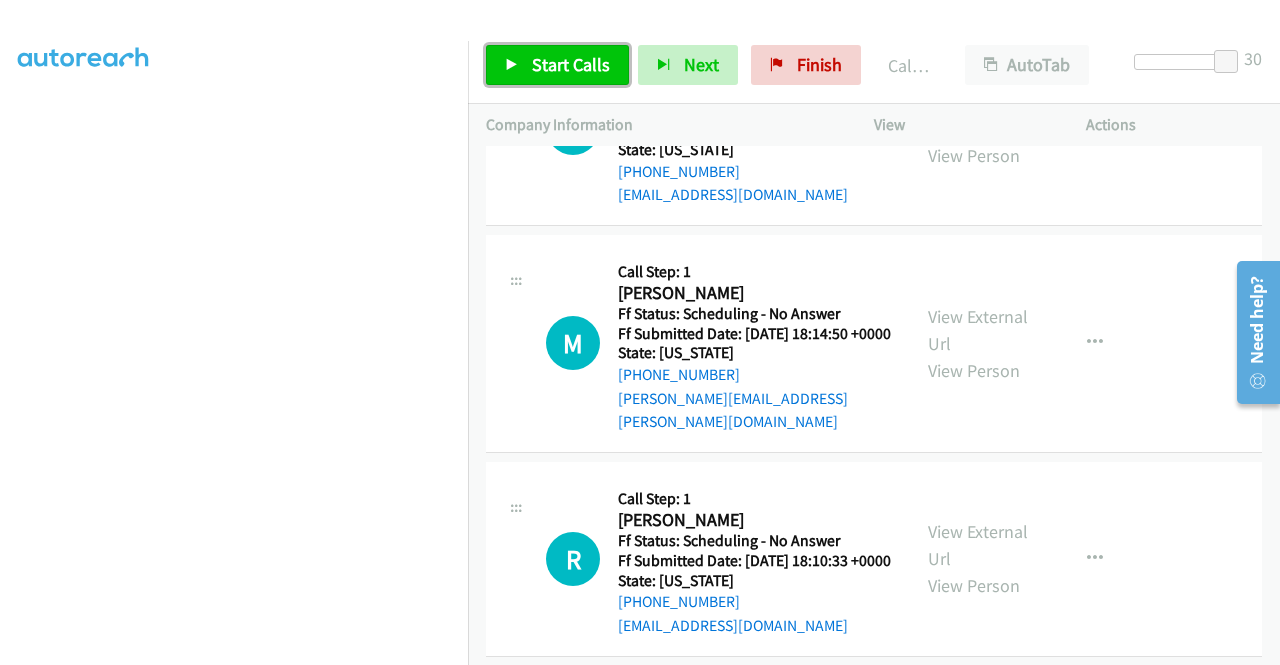 click on "Start Calls" at bounding box center [571, 64] 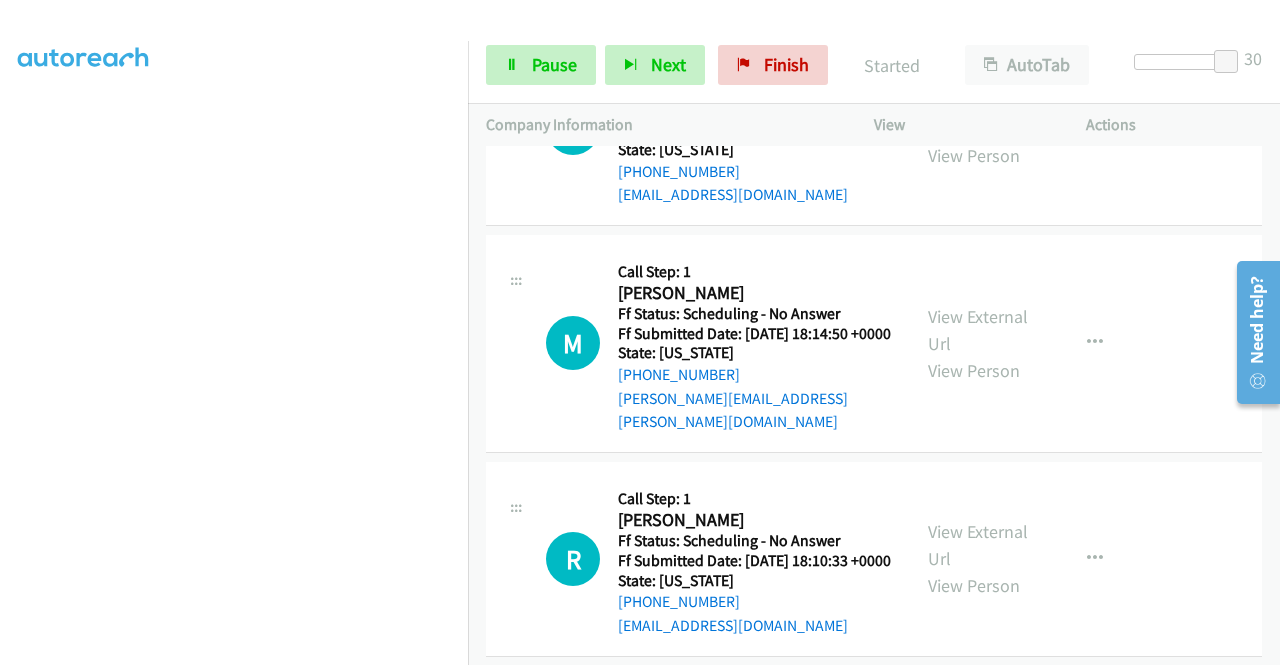 click on "View External Url
View Person
View External Url
Email
Schedule/Manage Callback
Skip Call
Add to do not call list" at bounding box center [1025, 128] 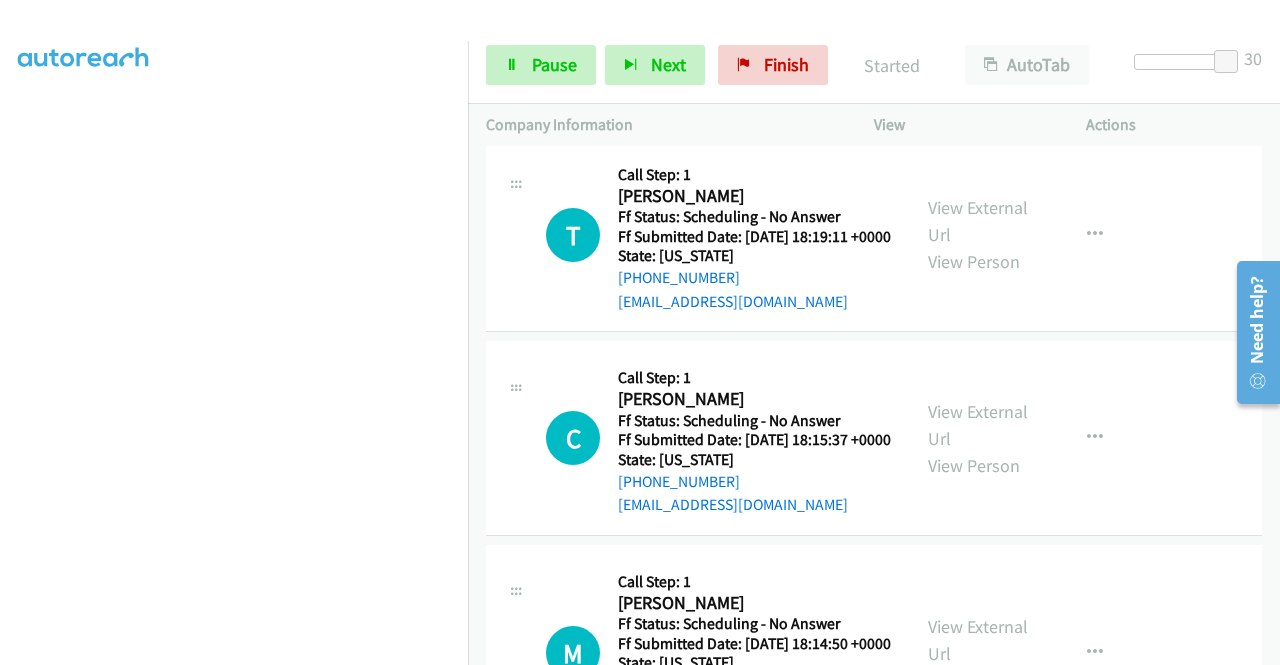 scroll, scrollTop: 742, scrollLeft: 0, axis: vertical 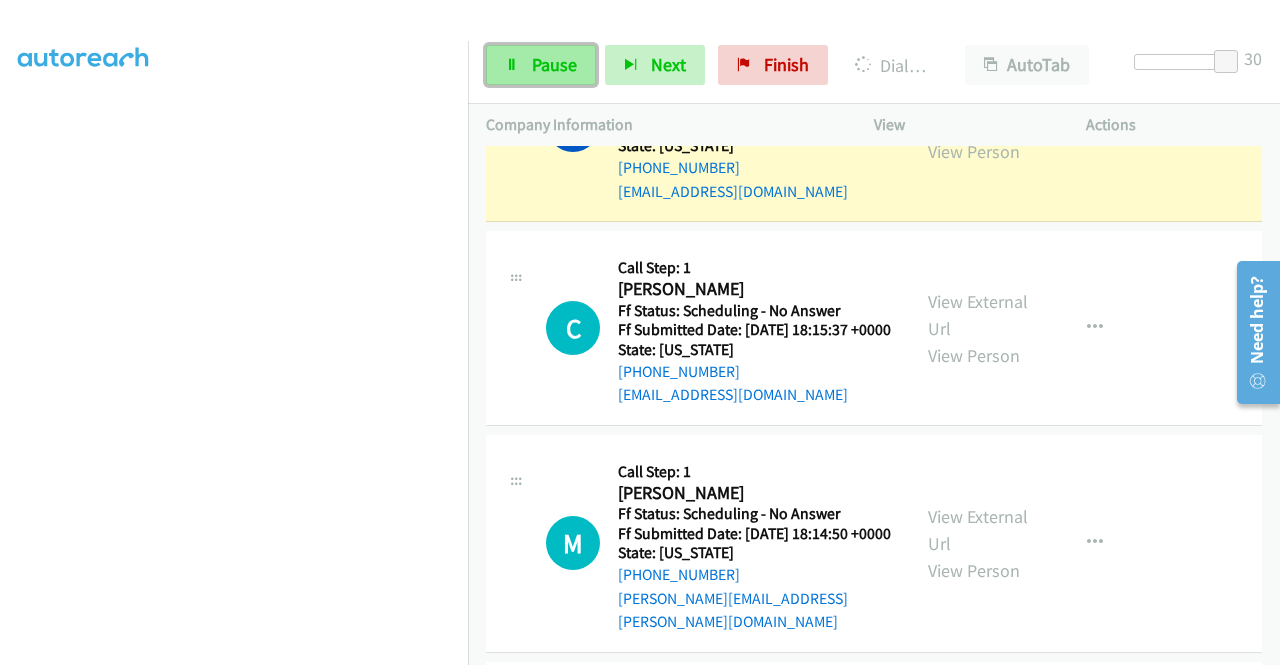 click on "Pause" at bounding box center [554, 64] 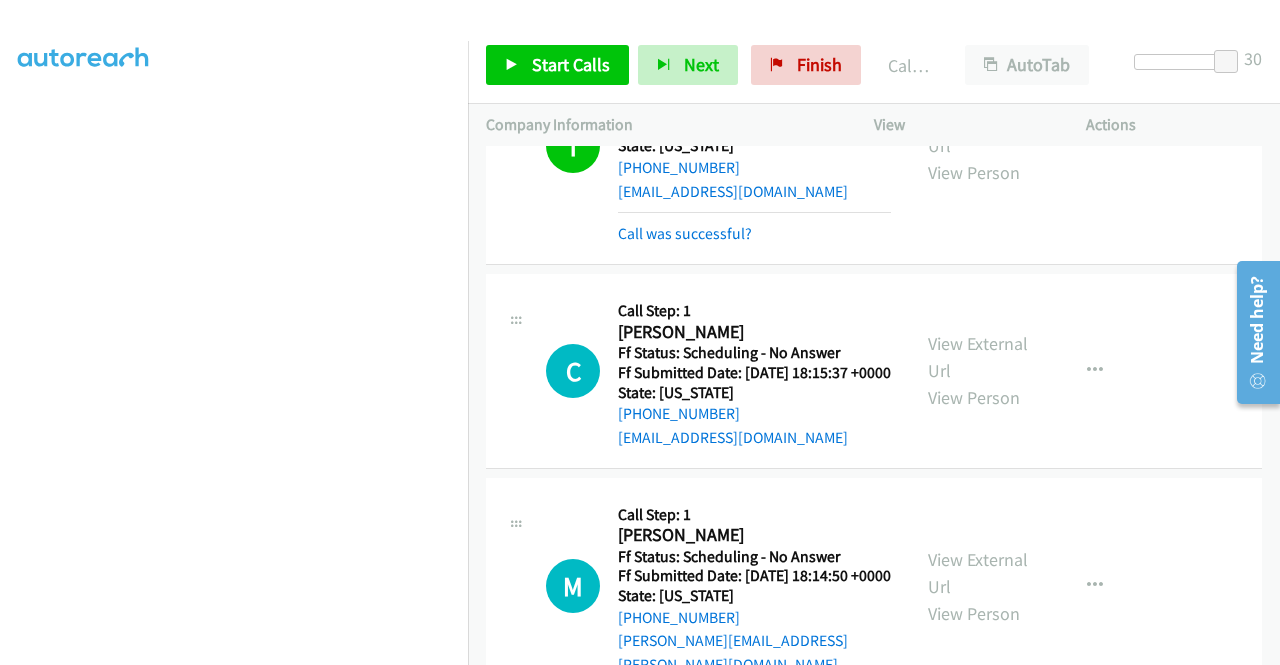 scroll, scrollTop: 863, scrollLeft: 0, axis: vertical 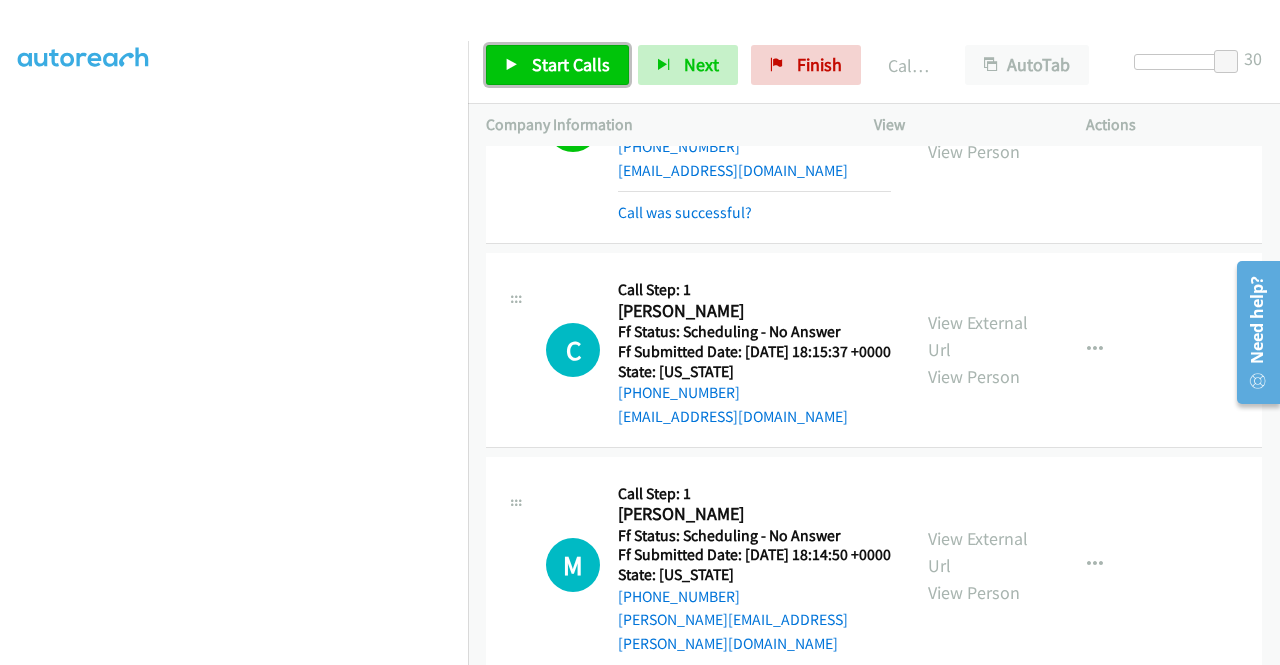 click on "Start Calls" at bounding box center (557, 65) 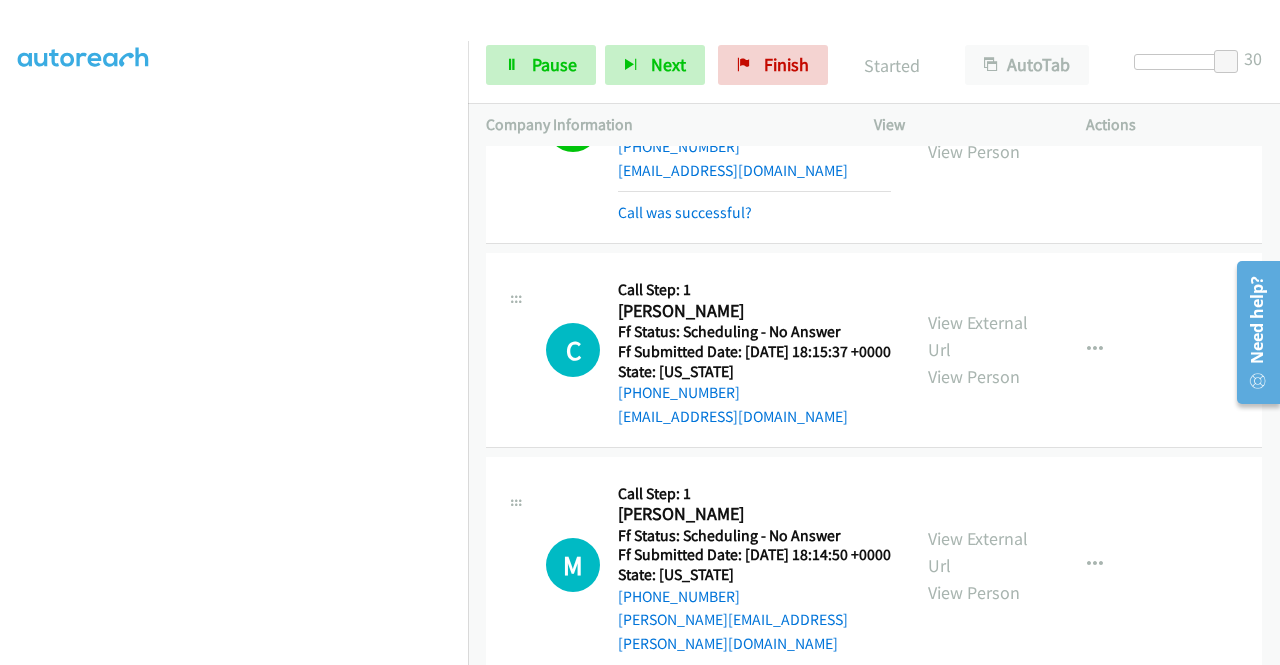 click on "View" at bounding box center (962, 125) 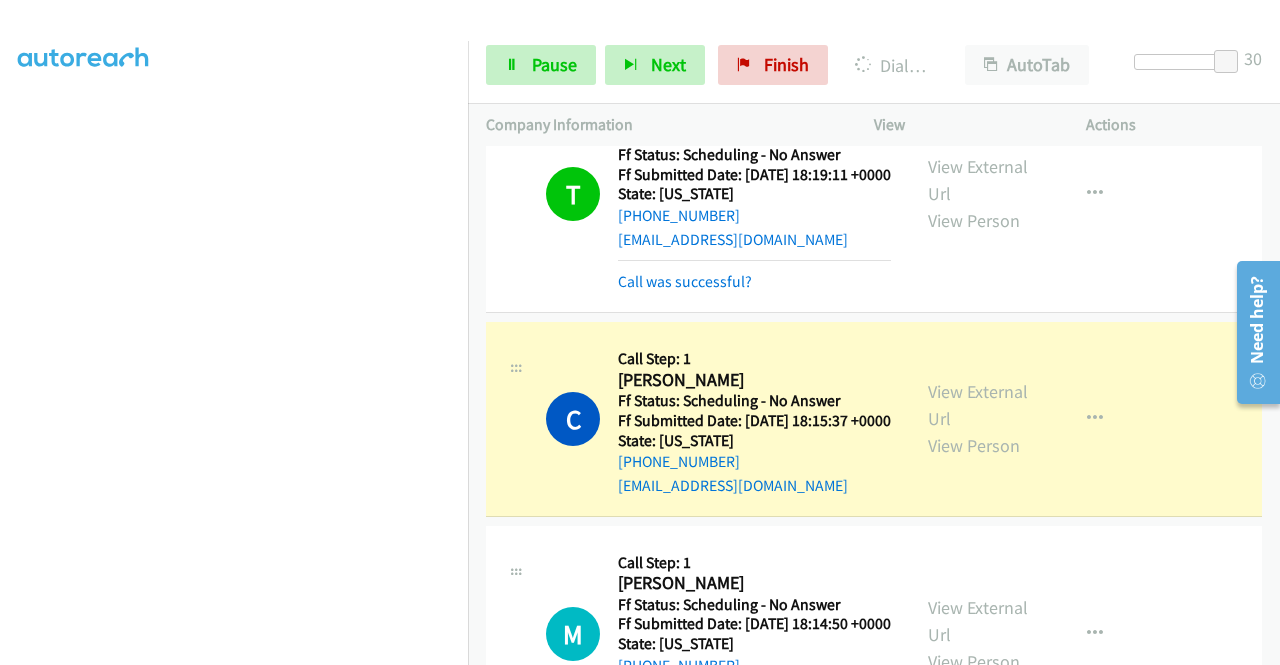 scroll, scrollTop: 763, scrollLeft: 0, axis: vertical 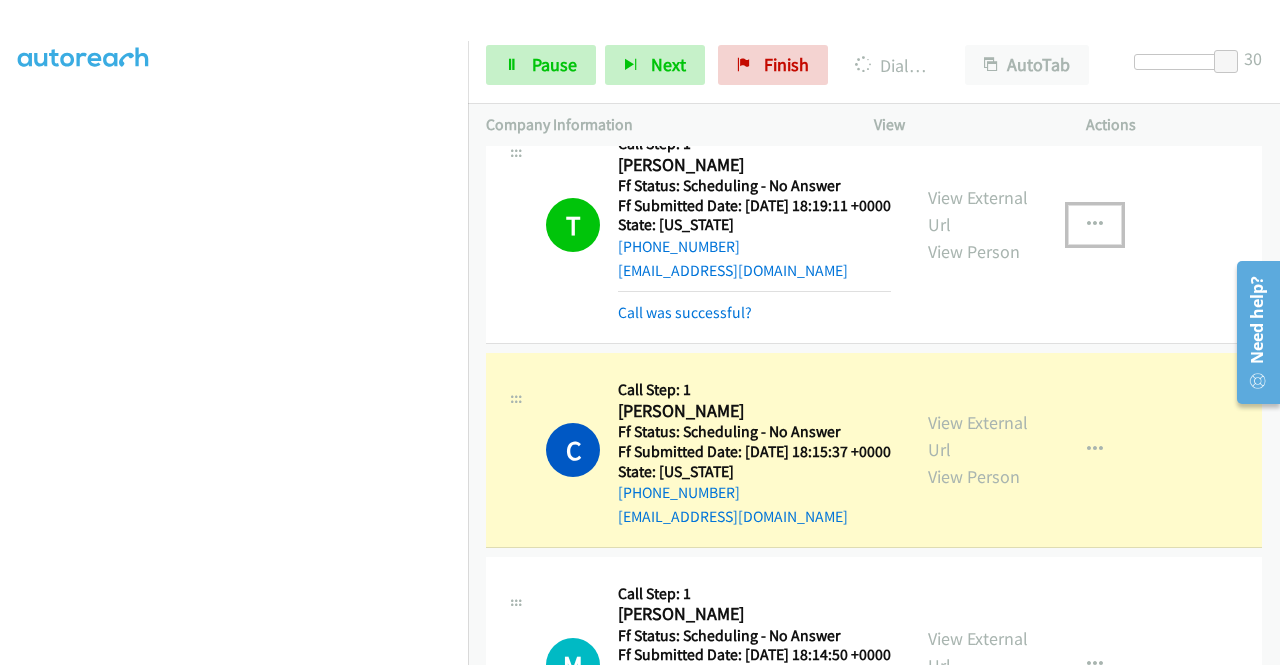 click at bounding box center [1095, 225] 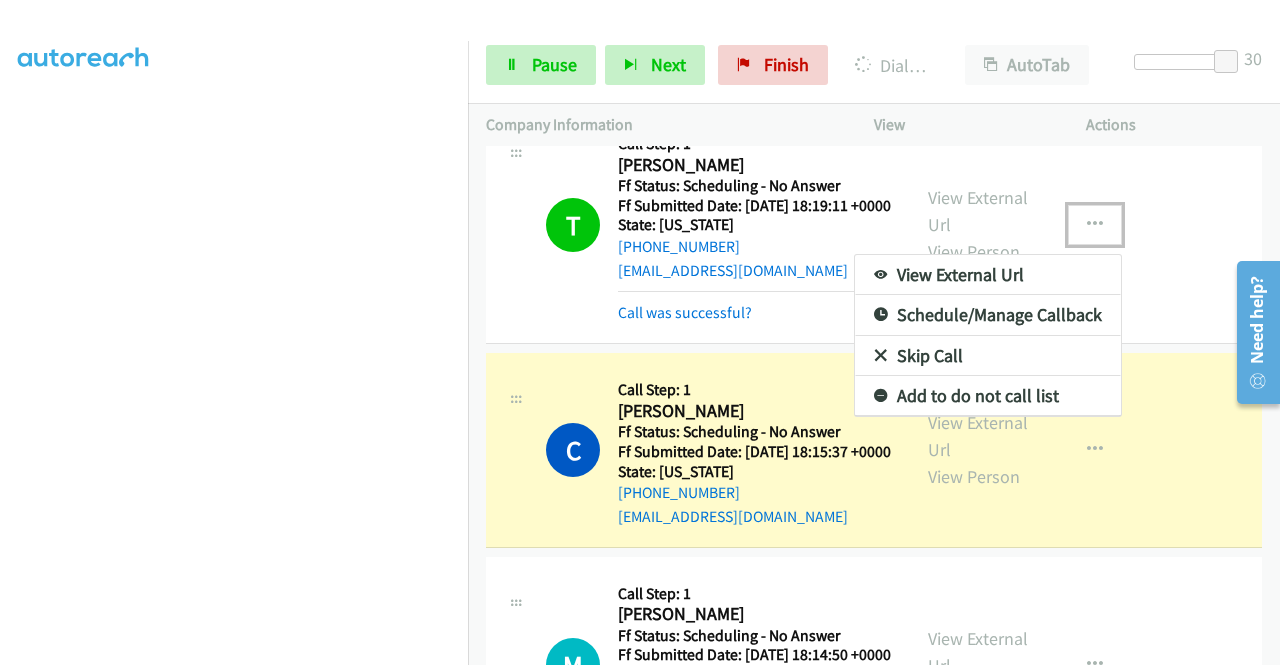 click on "Add to do not call list" at bounding box center (988, 396) 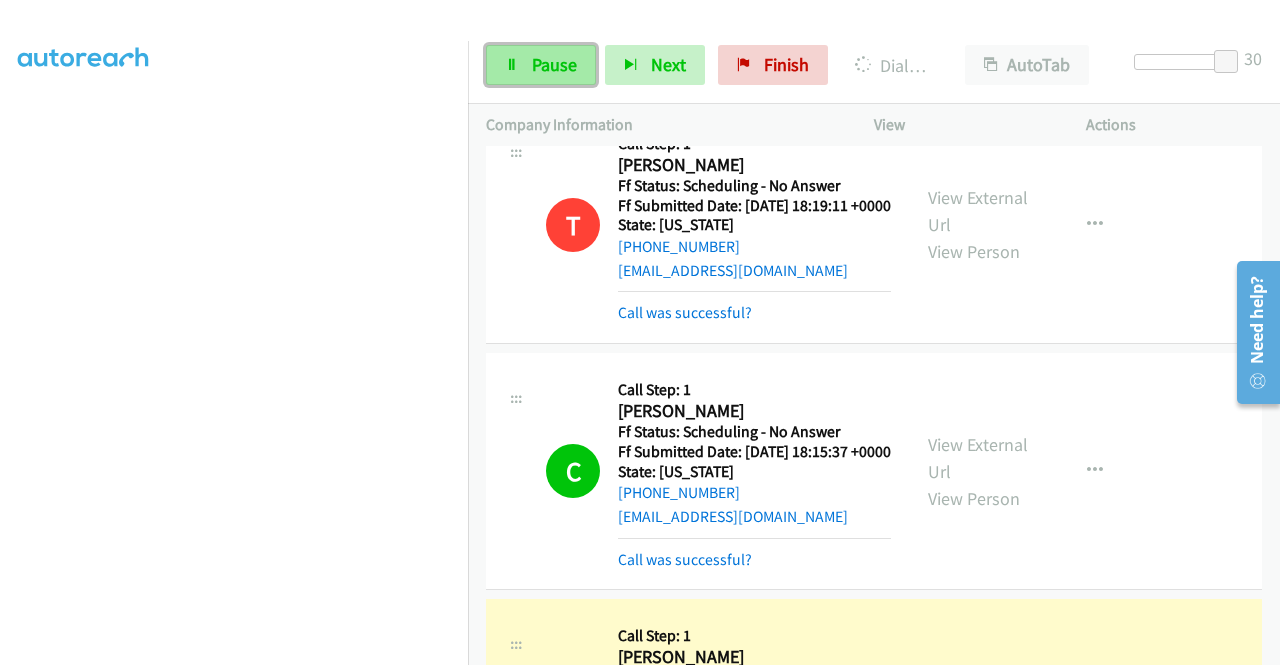 click on "Pause" at bounding box center [554, 64] 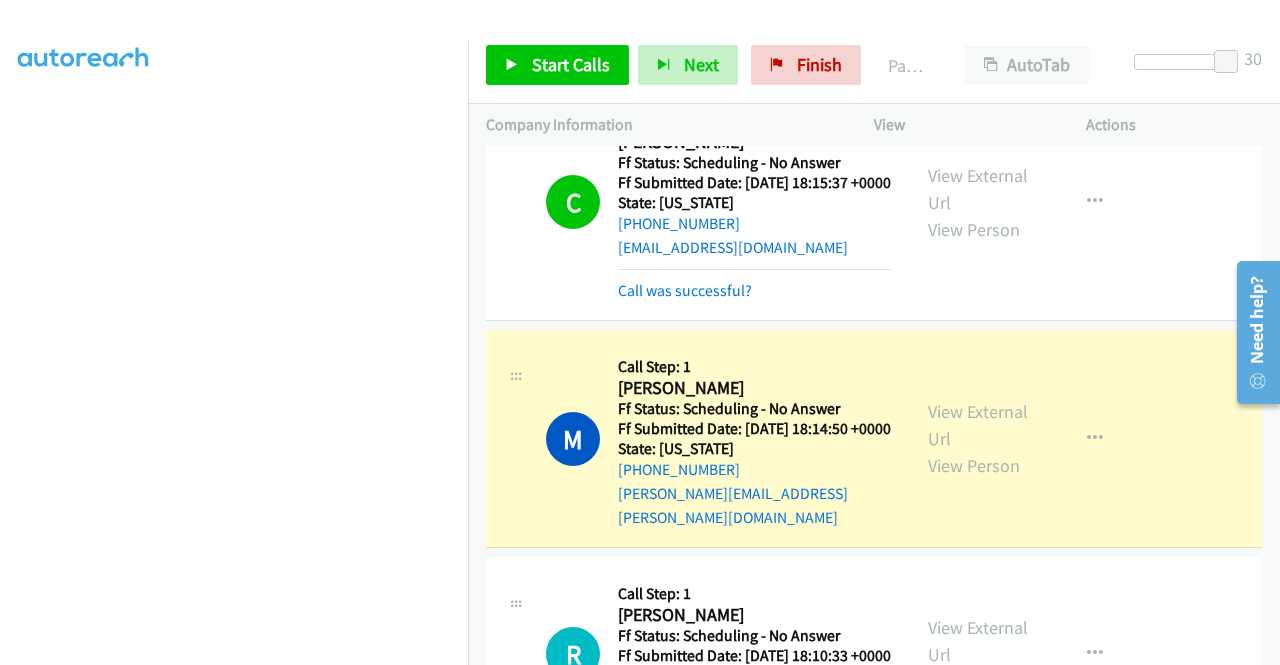 scroll, scrollTop: 1063, scrollLeft: 0, axis: vertical 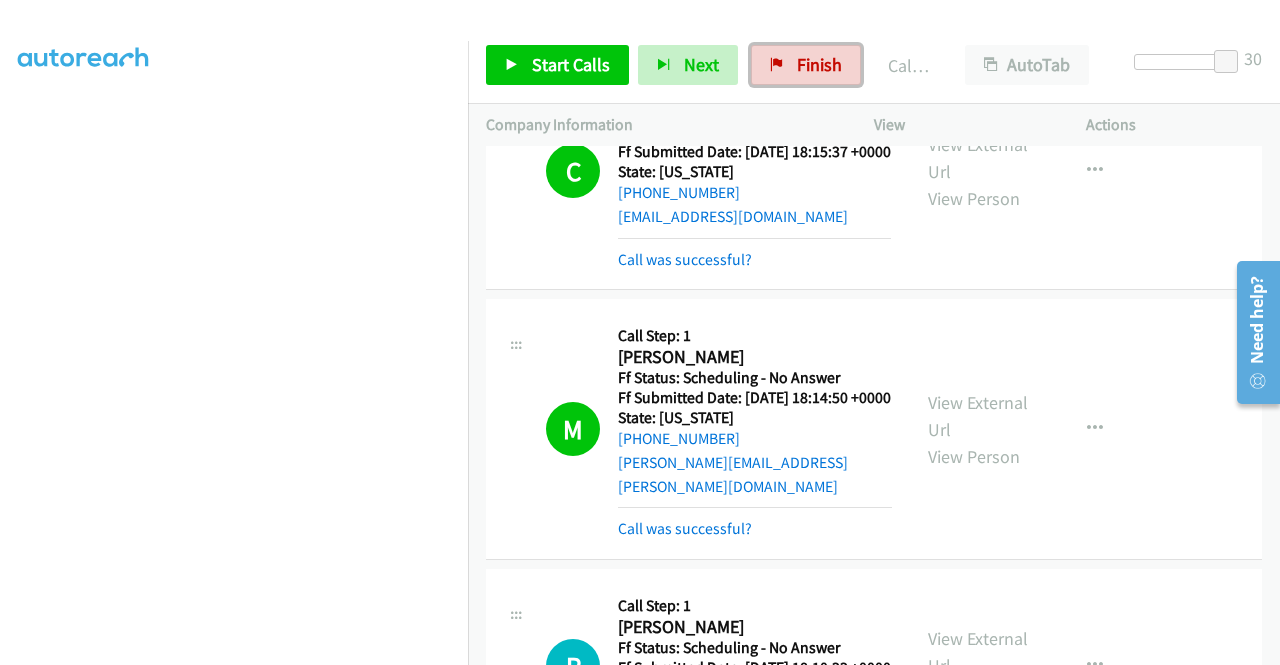 drag, startPoint x: 825, startPoint y: 65, endPoint x: 686, endPoint y: 107, distance: 145.20676 